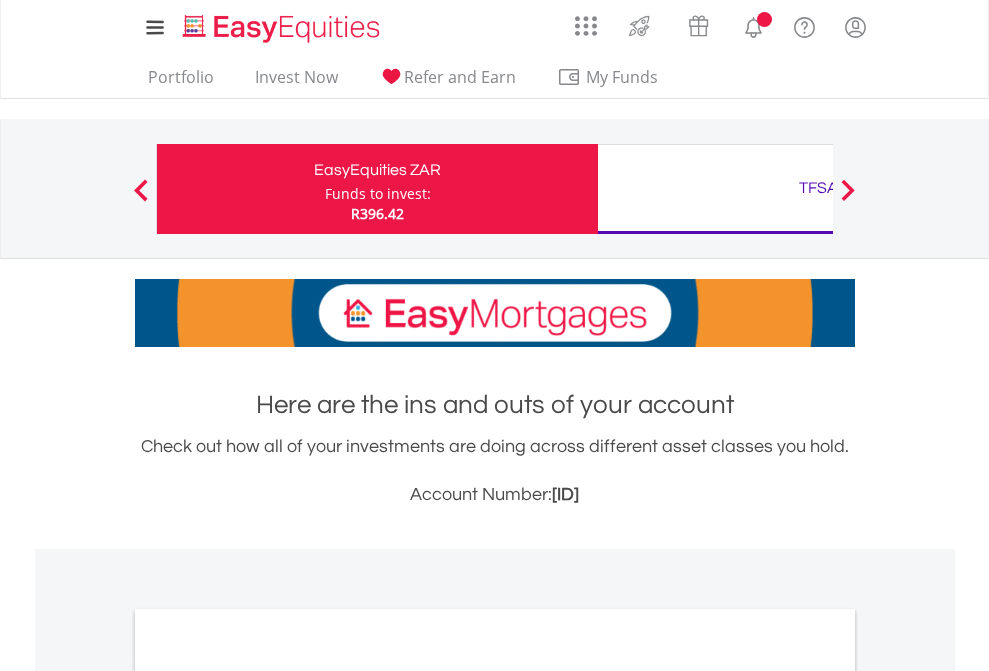 scroll, scrollTop: 0, scrollLeft: 0, axis: both 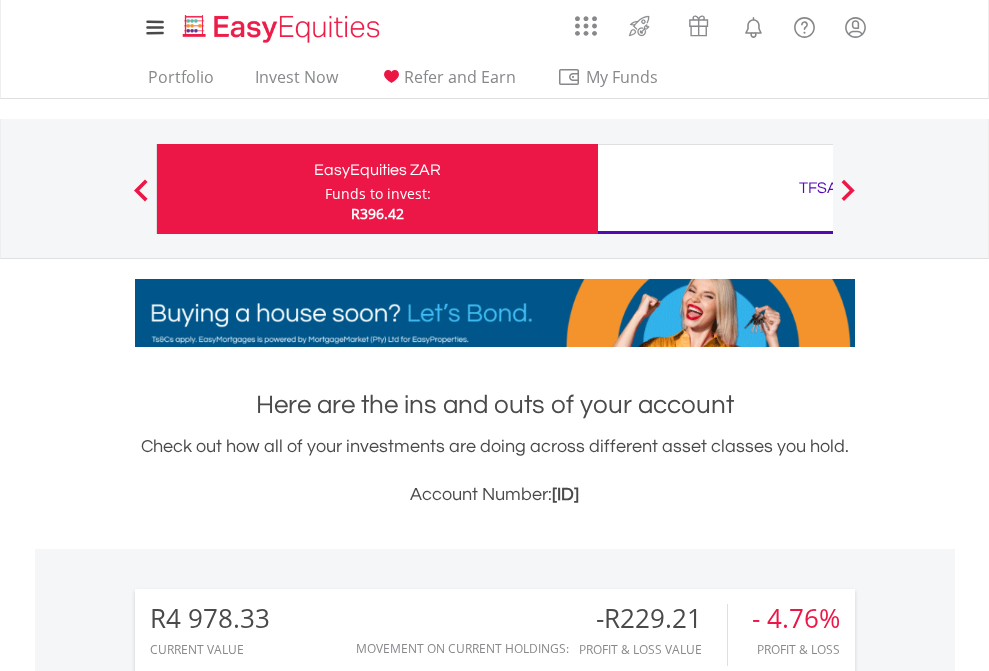 click on "Funds to invest:" at bounding box center (378, 194) 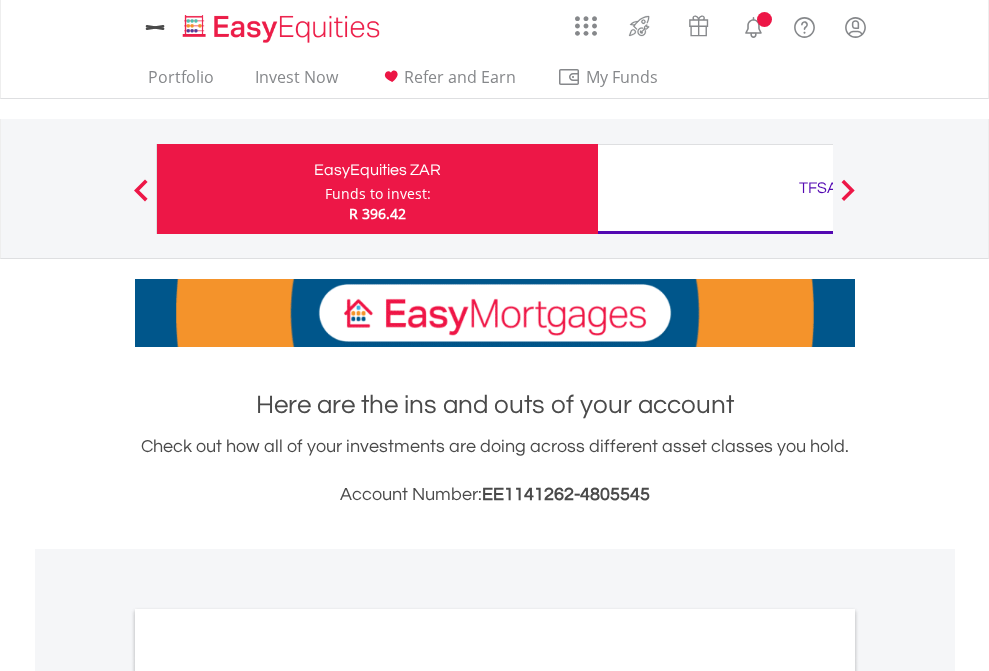 scroll, scrollTop: 0, scrollLeft: 0, axis: both 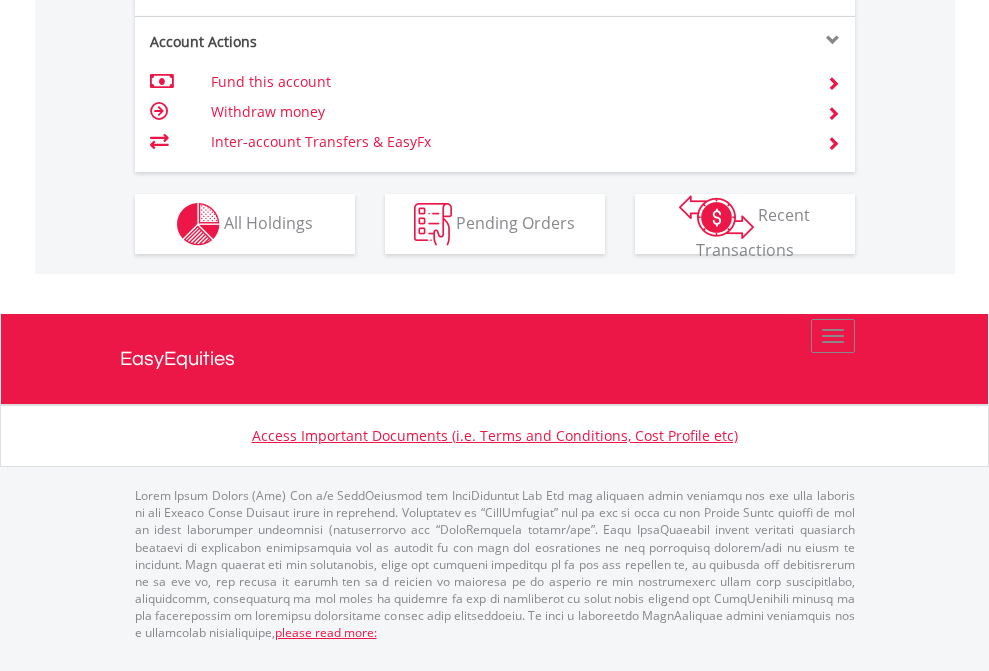 click on "Investment types" at bounding box center [706, -337] 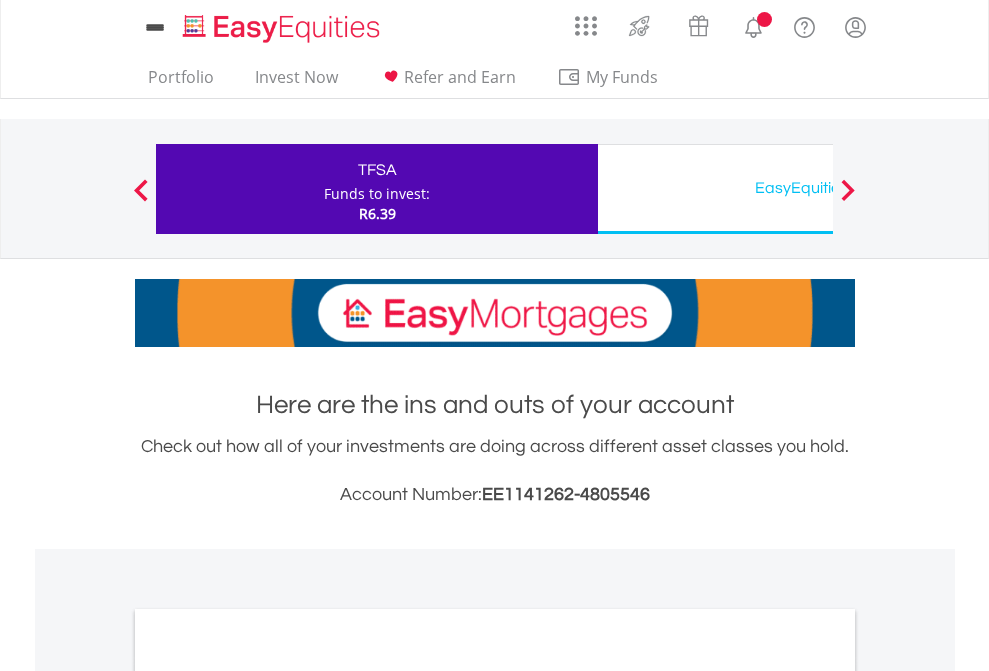 scroll, scrollTop: 0, scrollLeft: 0, axis: both 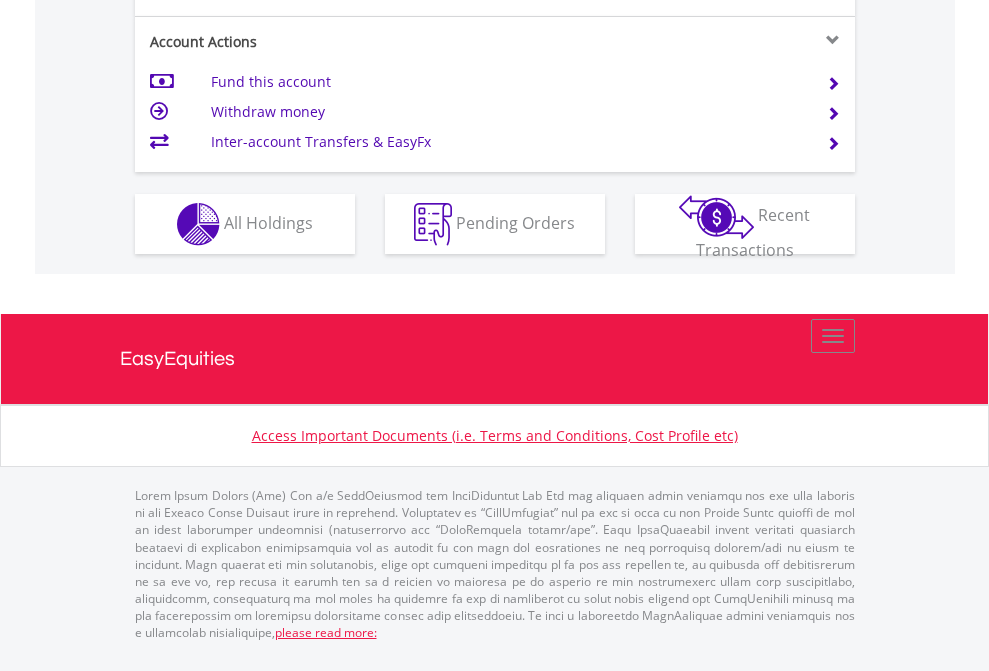 click on "Investment types" at bounding box center (706, -337) 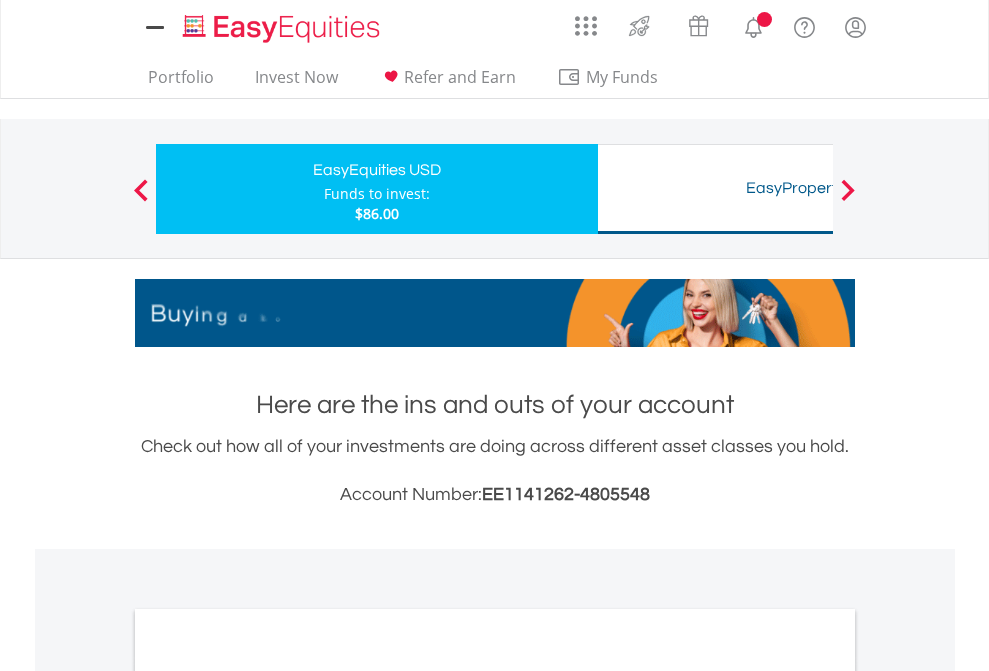 scroll, scrollTop: 0, scrollLeft: 0, axis: both 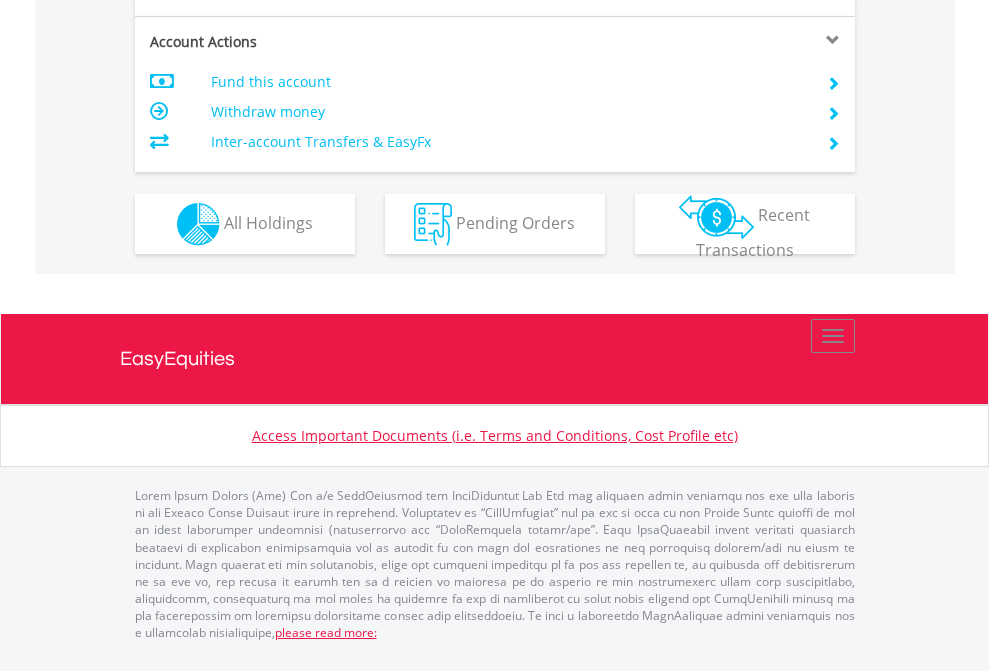 click on "Investment types" at bounding box center (706, -337) 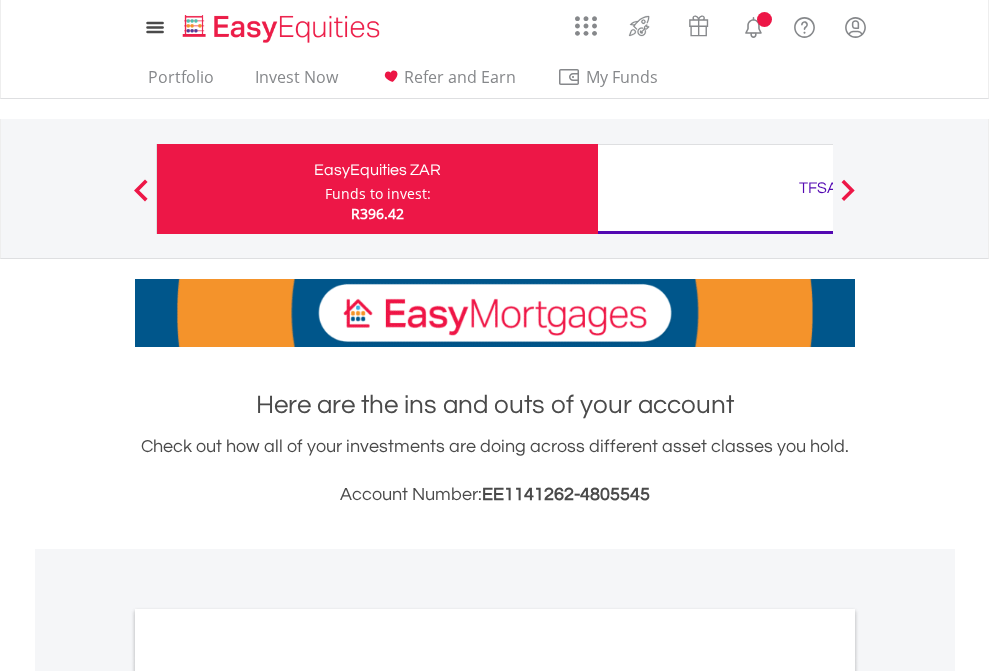 scroll, scrollTop: 0, scrollLeft: 0, axis: both 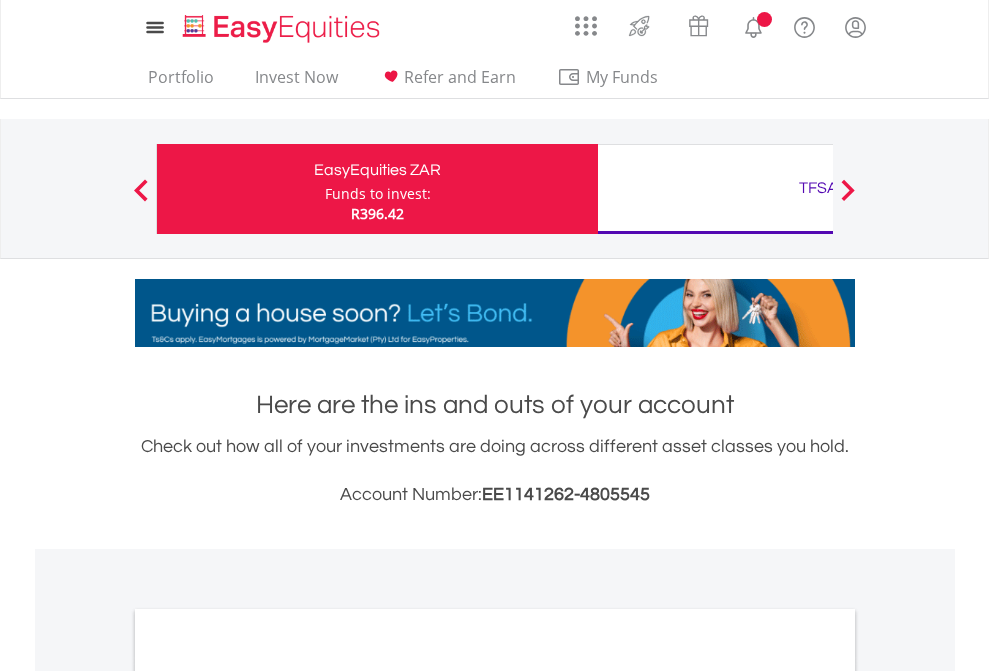click on "All Holdings" at bounding box center [268, 1096] 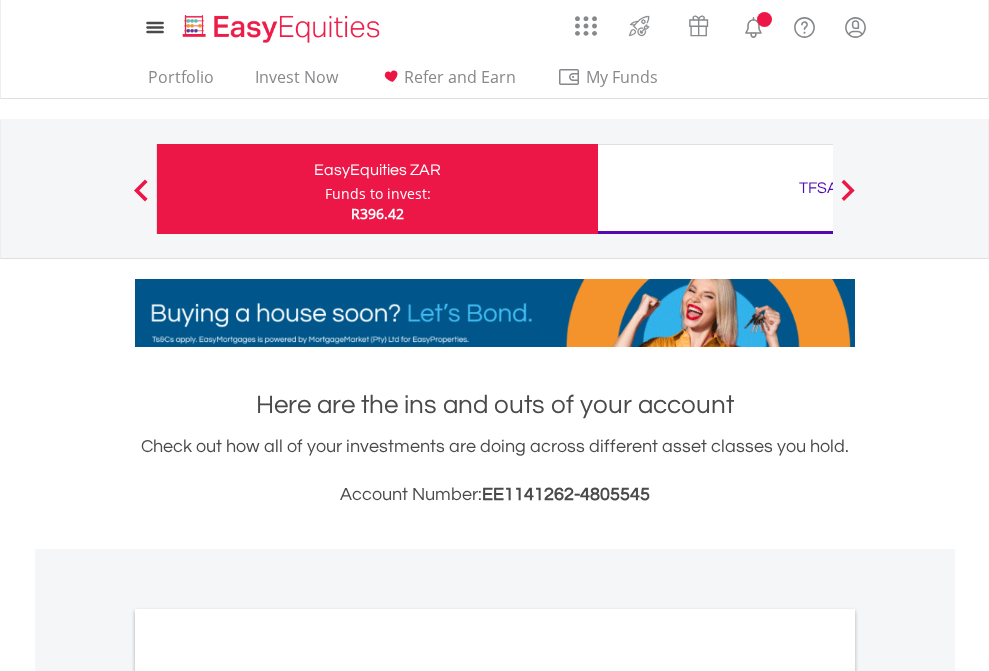 scroll, scrollTop: 1202, scrollLeft: 0, axis: vertical 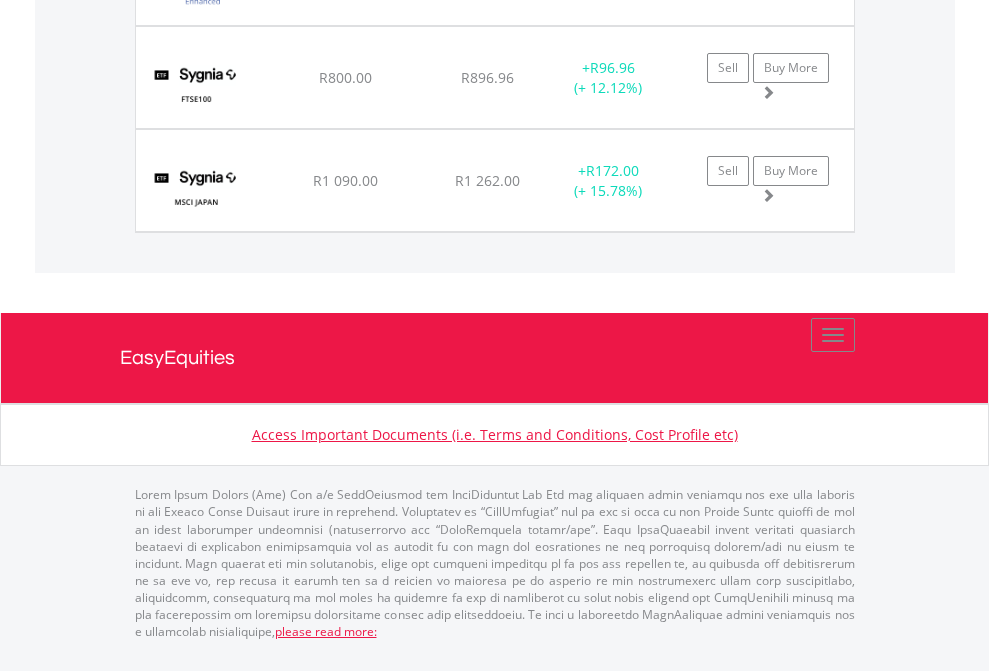 click on "TFSA" at bounding box center [818, -1974] 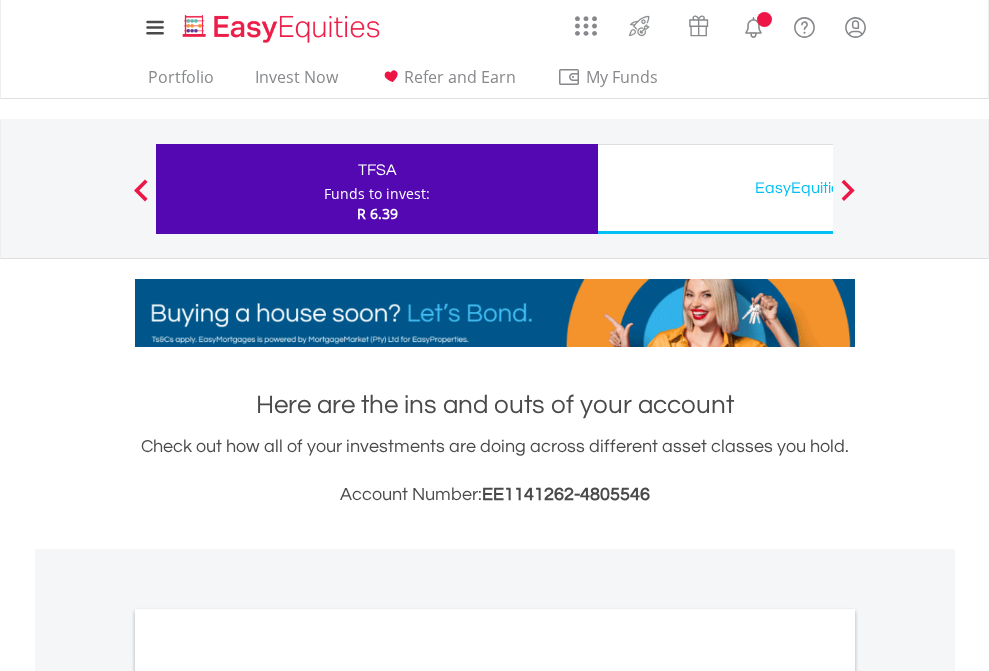 scroll, scrollTop: 1202, scrollLeft: 0, axis: vertical 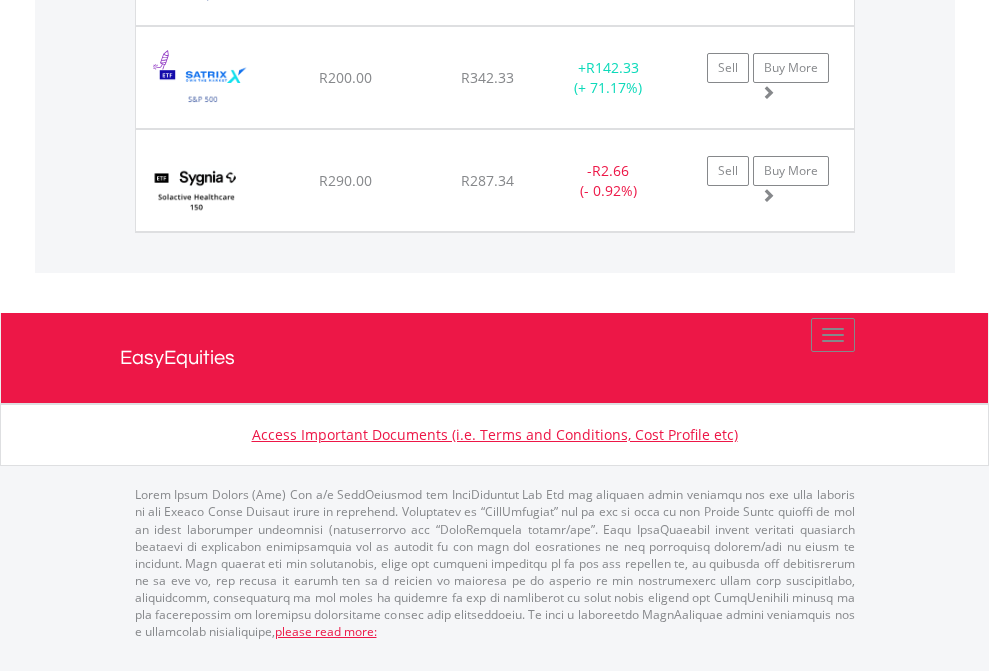 click on "EasyEquities USD" at bounding box center [818, -1545] 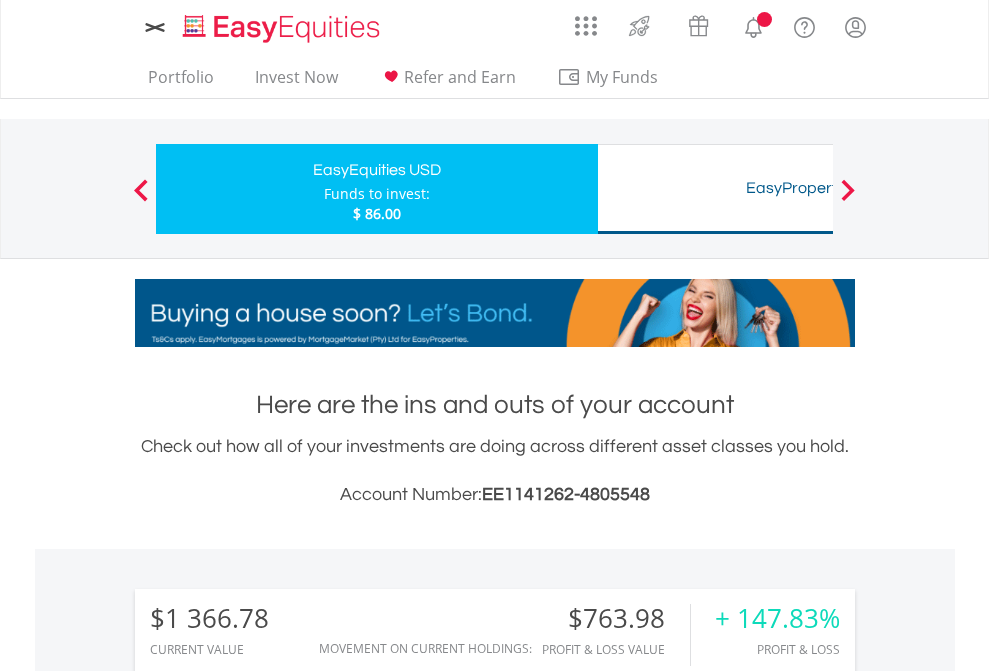 scroll, scrollTop: 0, scrollLeft: 0, axis: both 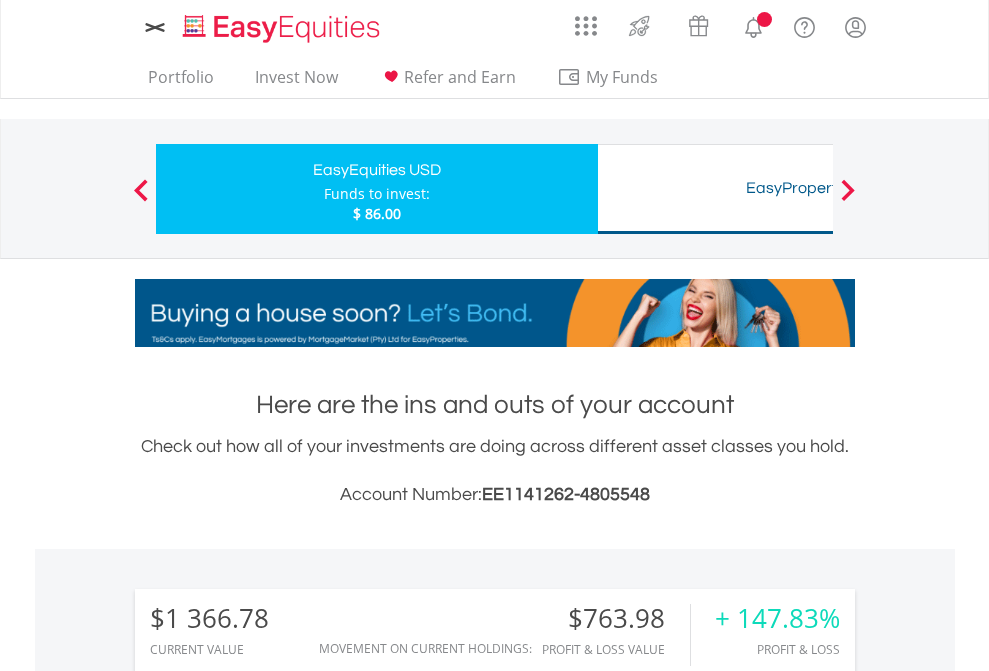 click on "All Holdings" at bounding box center (268, 1466) 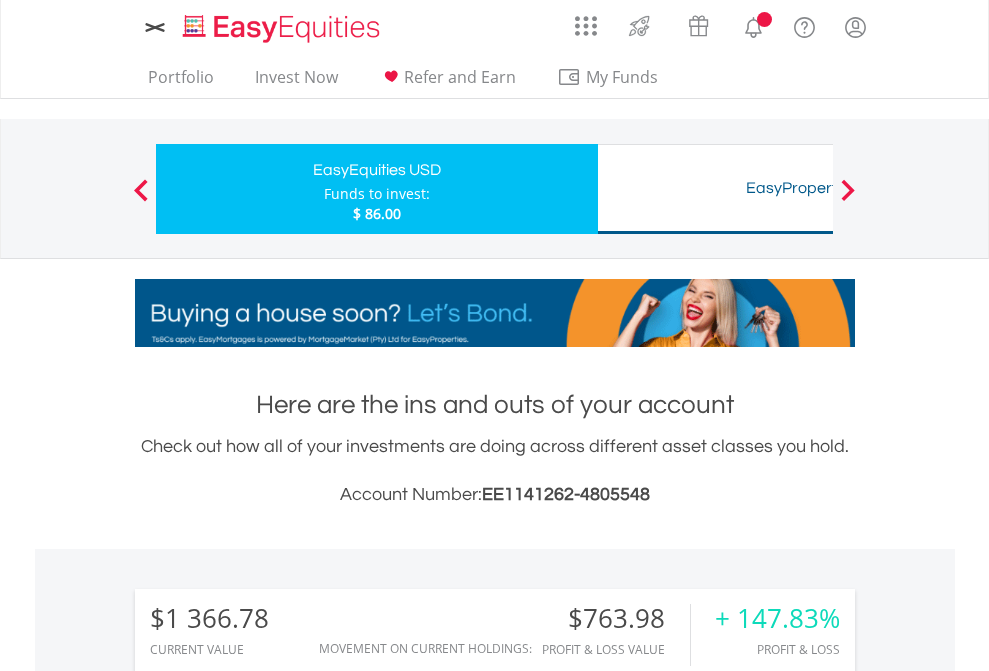 scroll, scrollTop: 999808, scrollLeft: 999687, axis: both 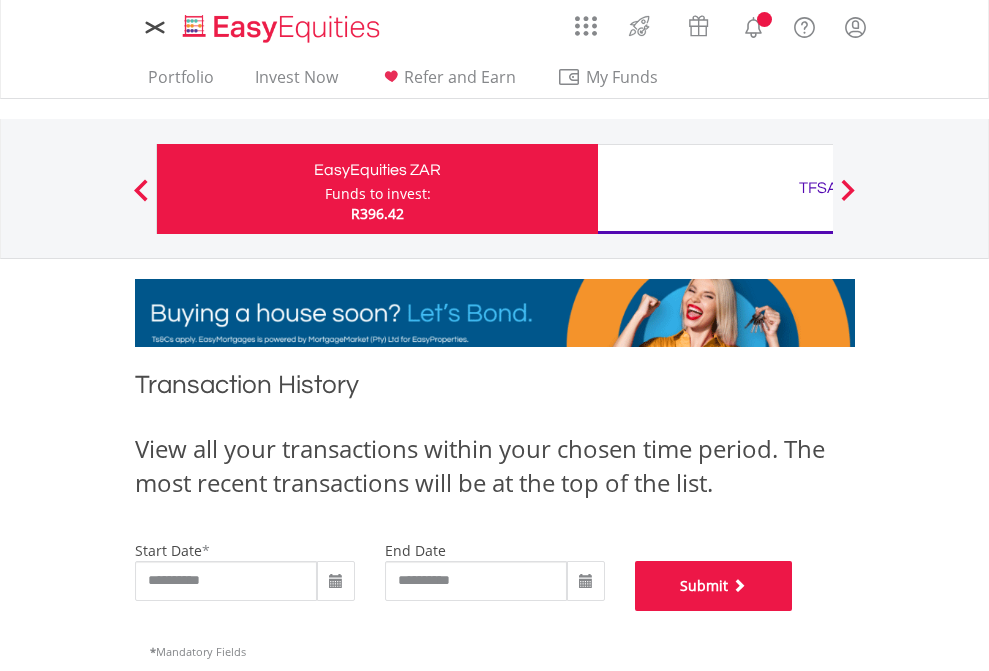 click on "Submit" at bounding box center [714, 586] 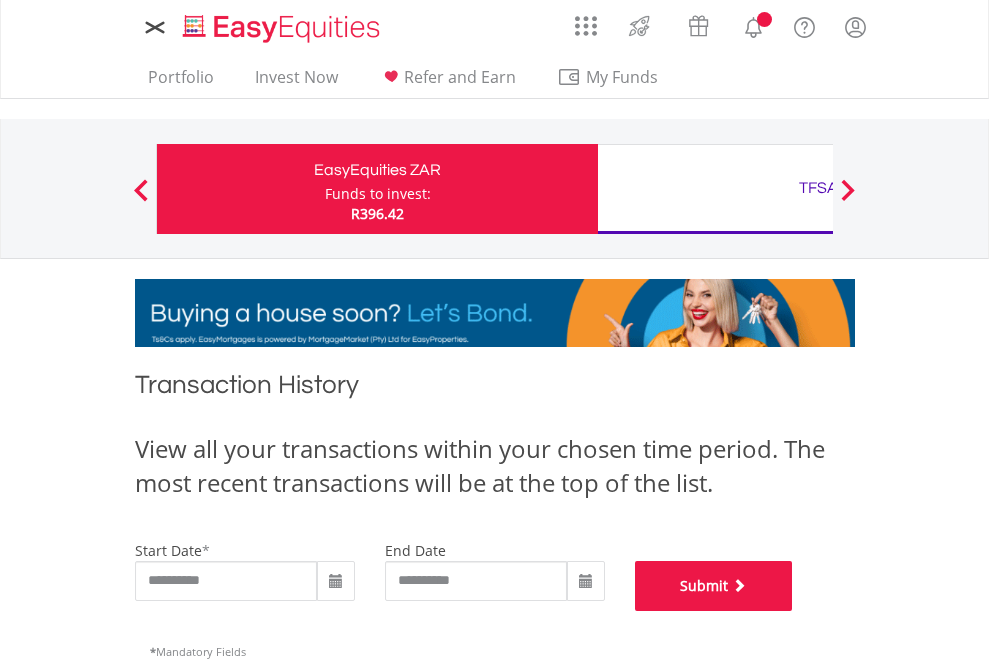 scroll, scrollTop: 811, scrollLeft: 0, axis: vertical 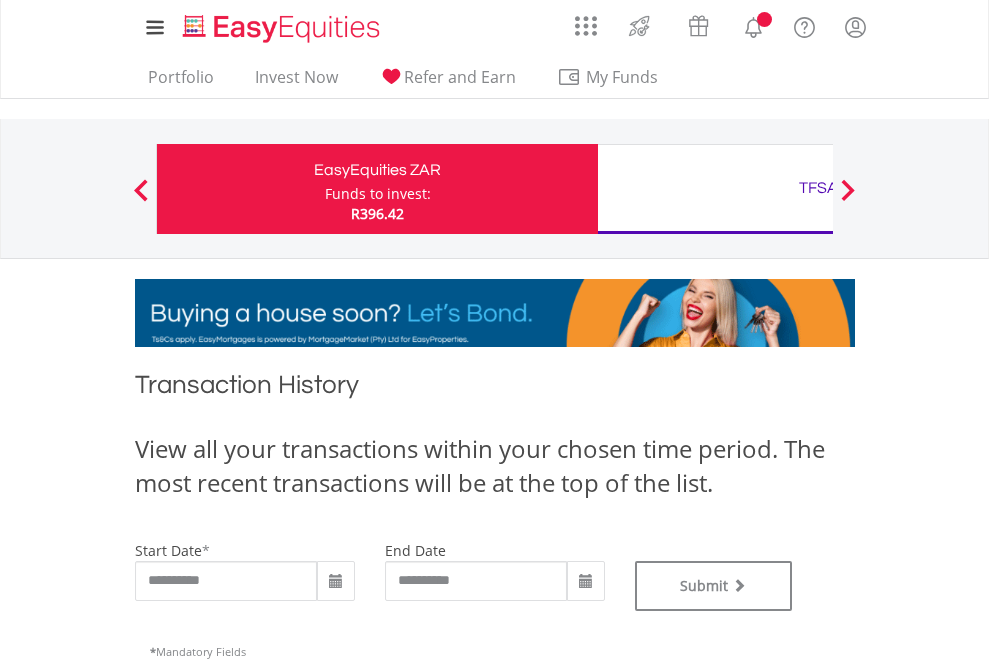 click on "TFSA" at bounding box center [818, 188] 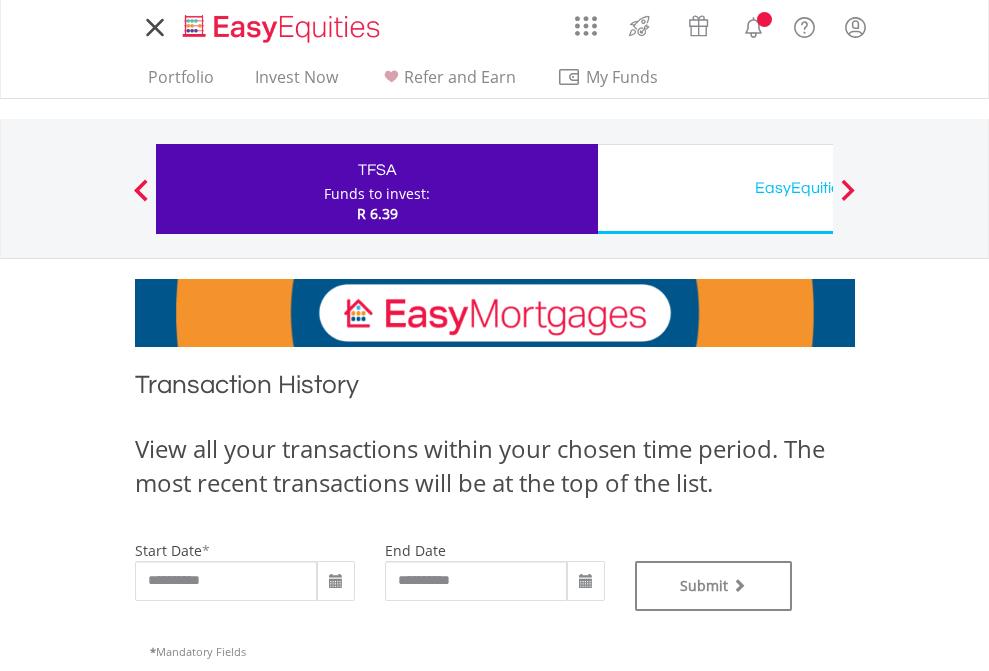scroll, scrollTop: 0, scrollLeft: 0, axis: both 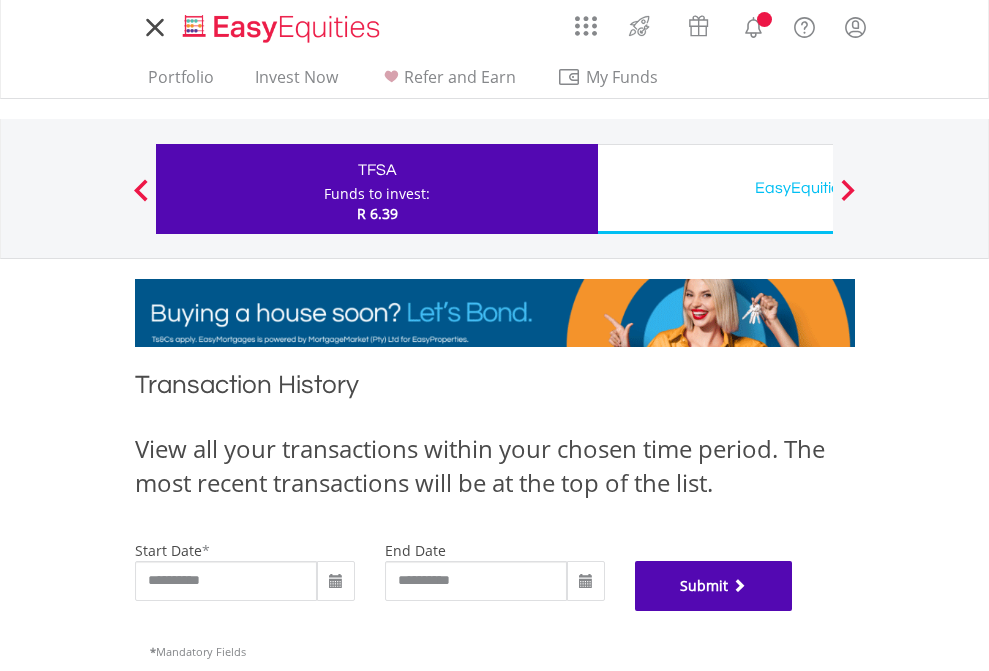 click on "Submit" at bounding box center [714, 586] 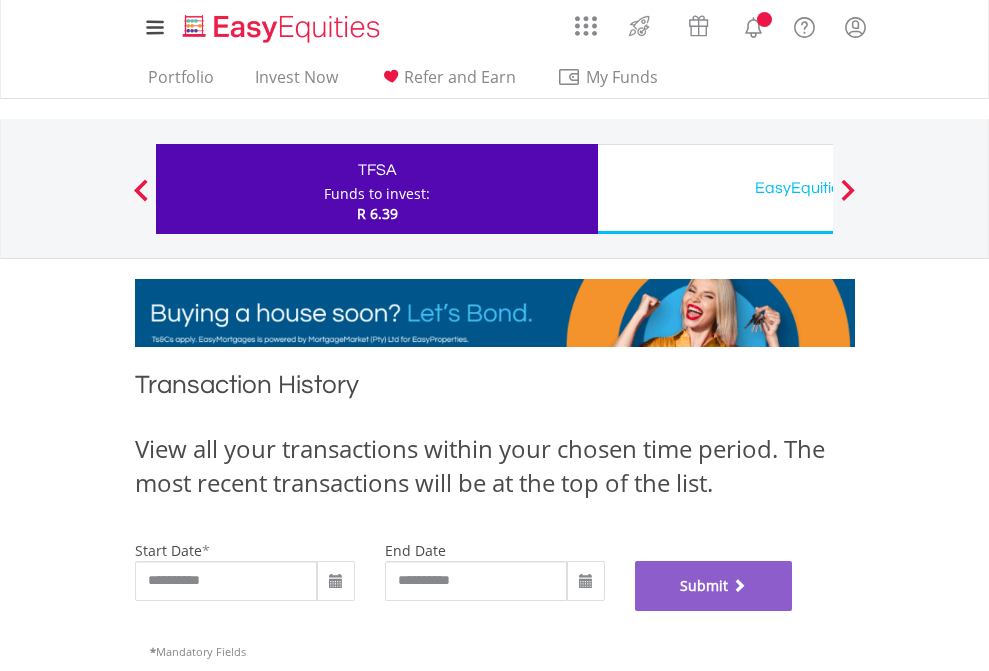 scroll, scrollTop: 811, scrollLeft: 0, axis: vertical 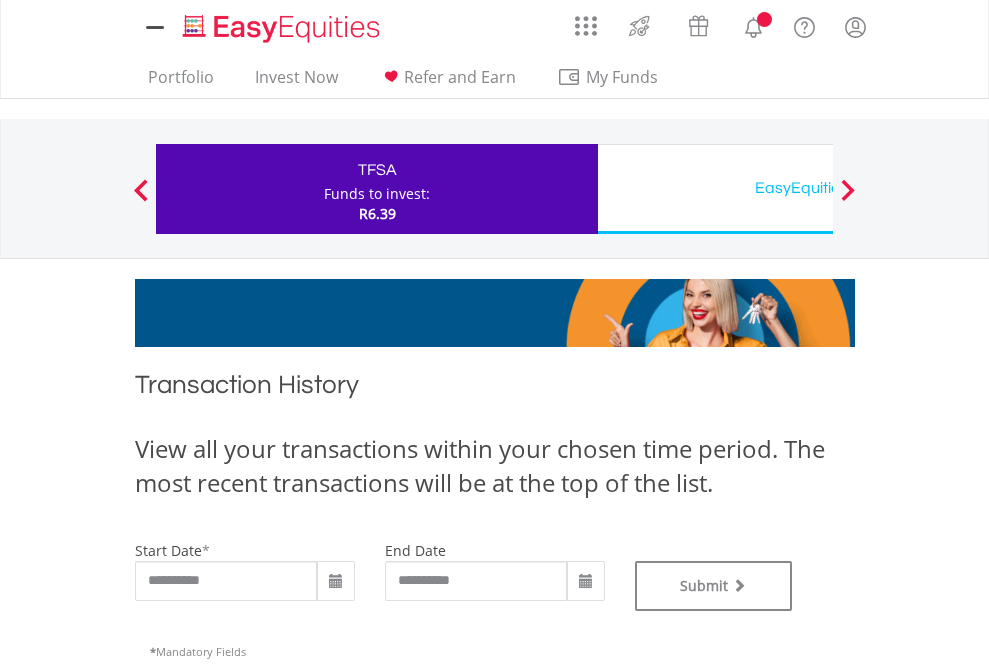 click on "EasyEquities USD" at bounding box center [818, 188] 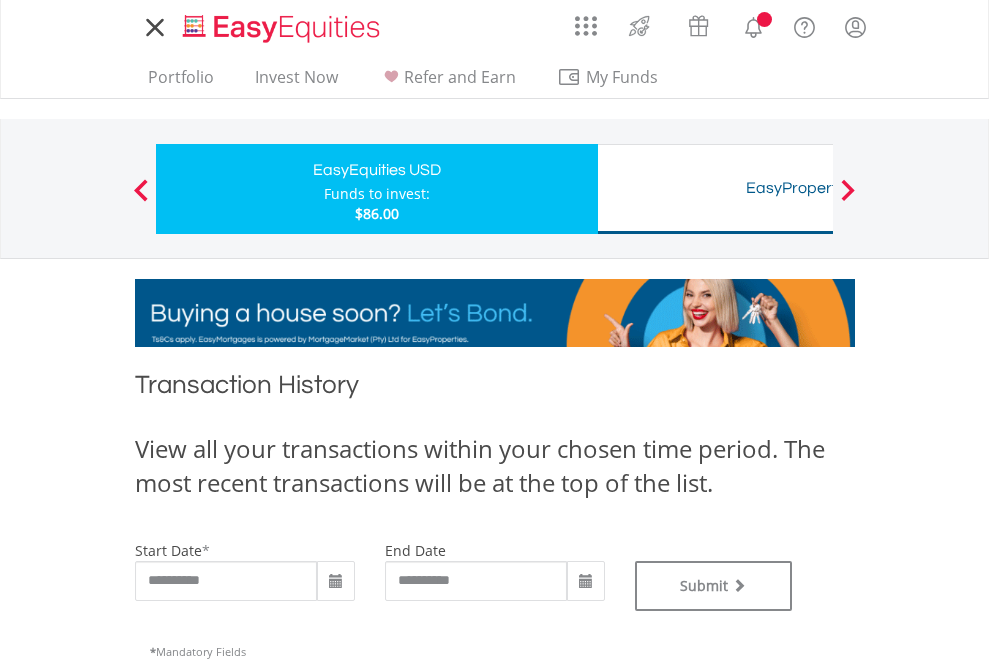 scroll, scrollTop: 0, scrollLeft: 0, axis: both 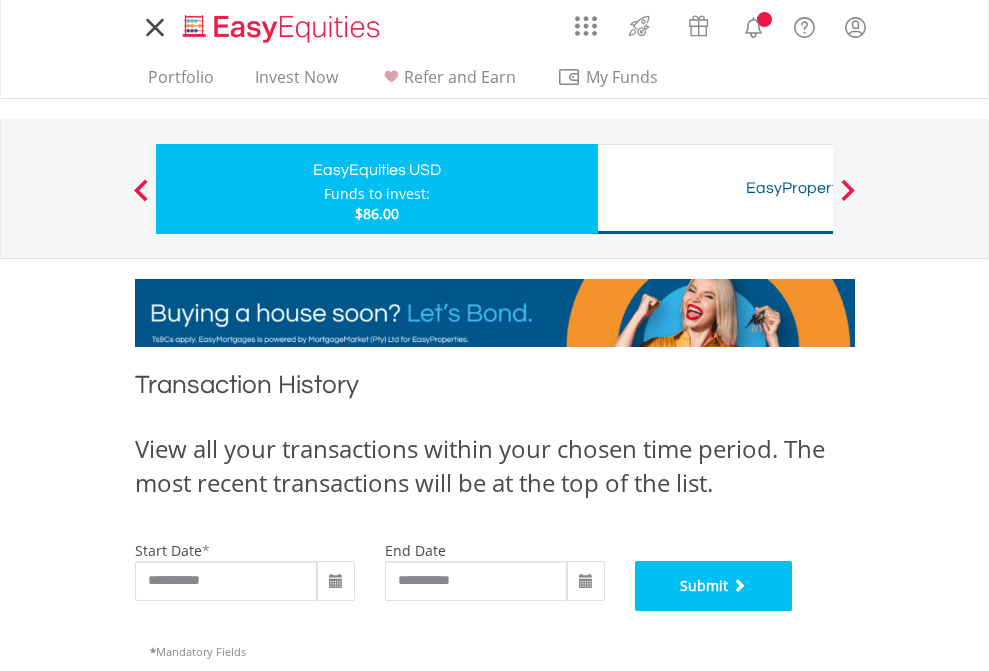 click on "Submit" at bounding box center (714, 586) 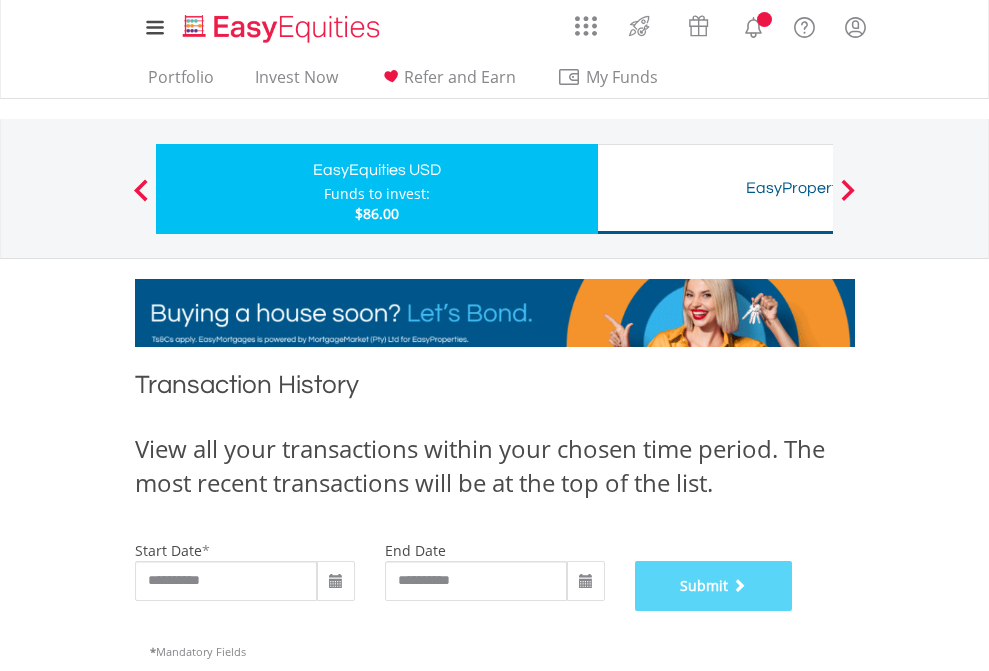 scroll, scrollTop: 811, scrollLeft: 0, axis: vertical 